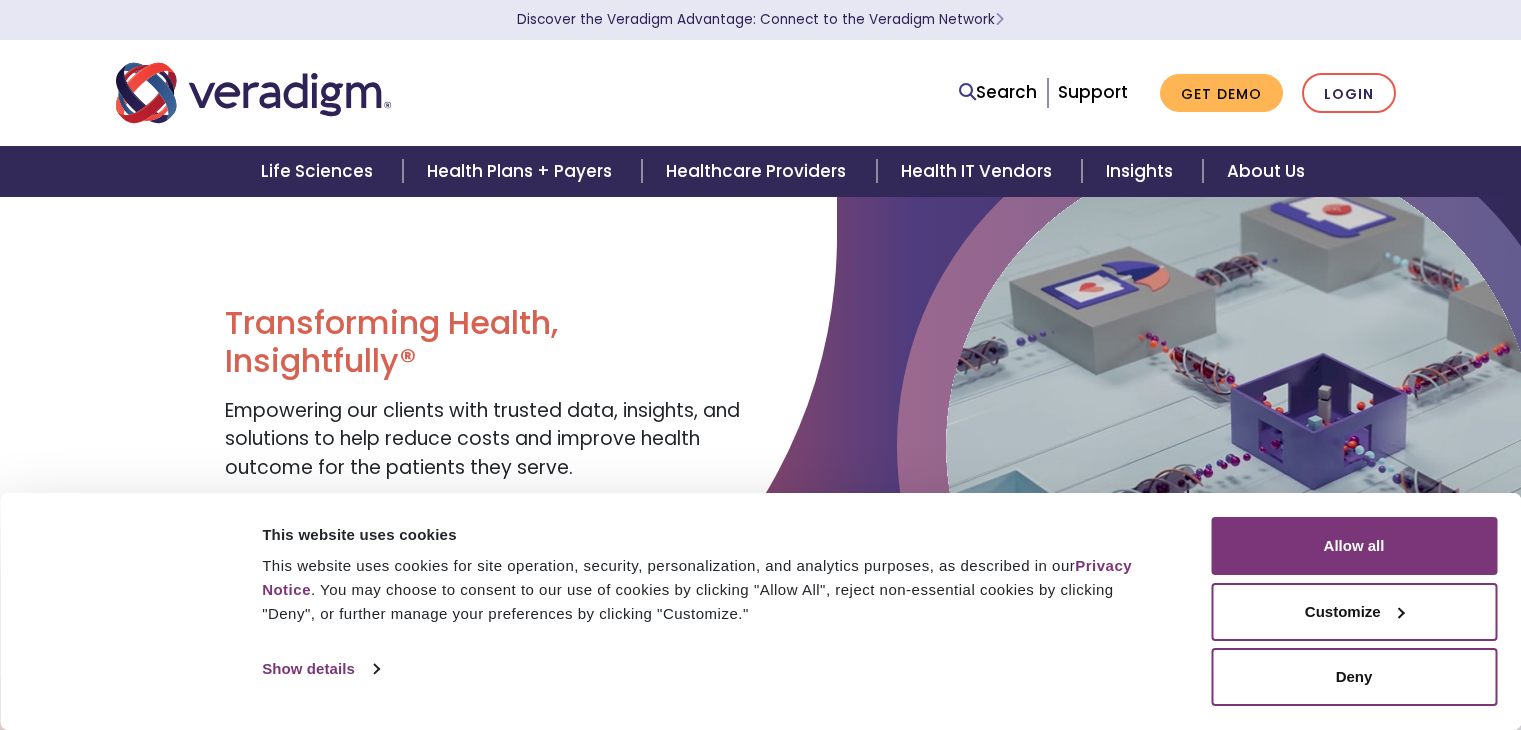 scroll, scrollTop: 0, scrollLeft: 0, axis: both 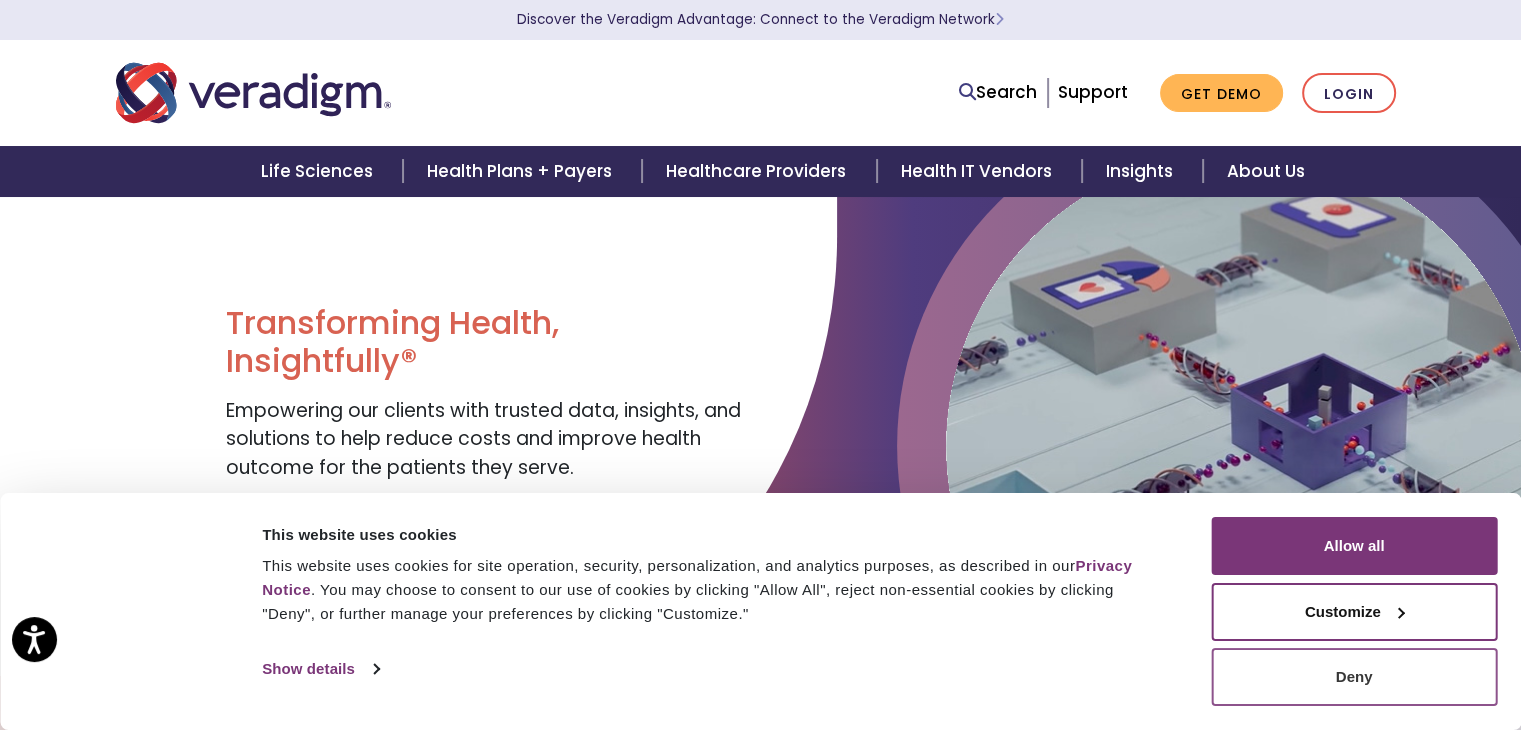 click on "Deny" at bounding box center (1354, 677) 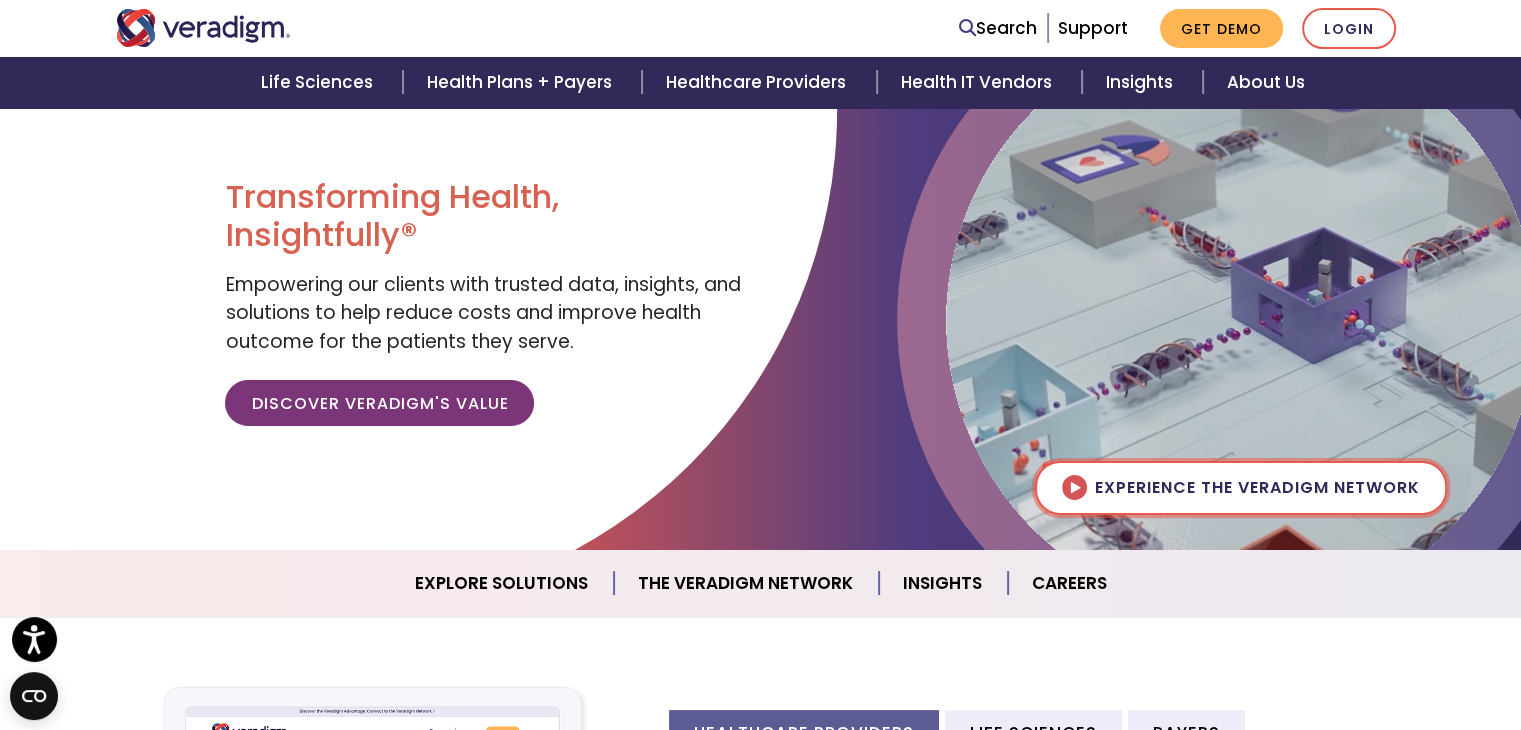 scroll, scrollTop: 0, scrollLeft: 0, axis: both 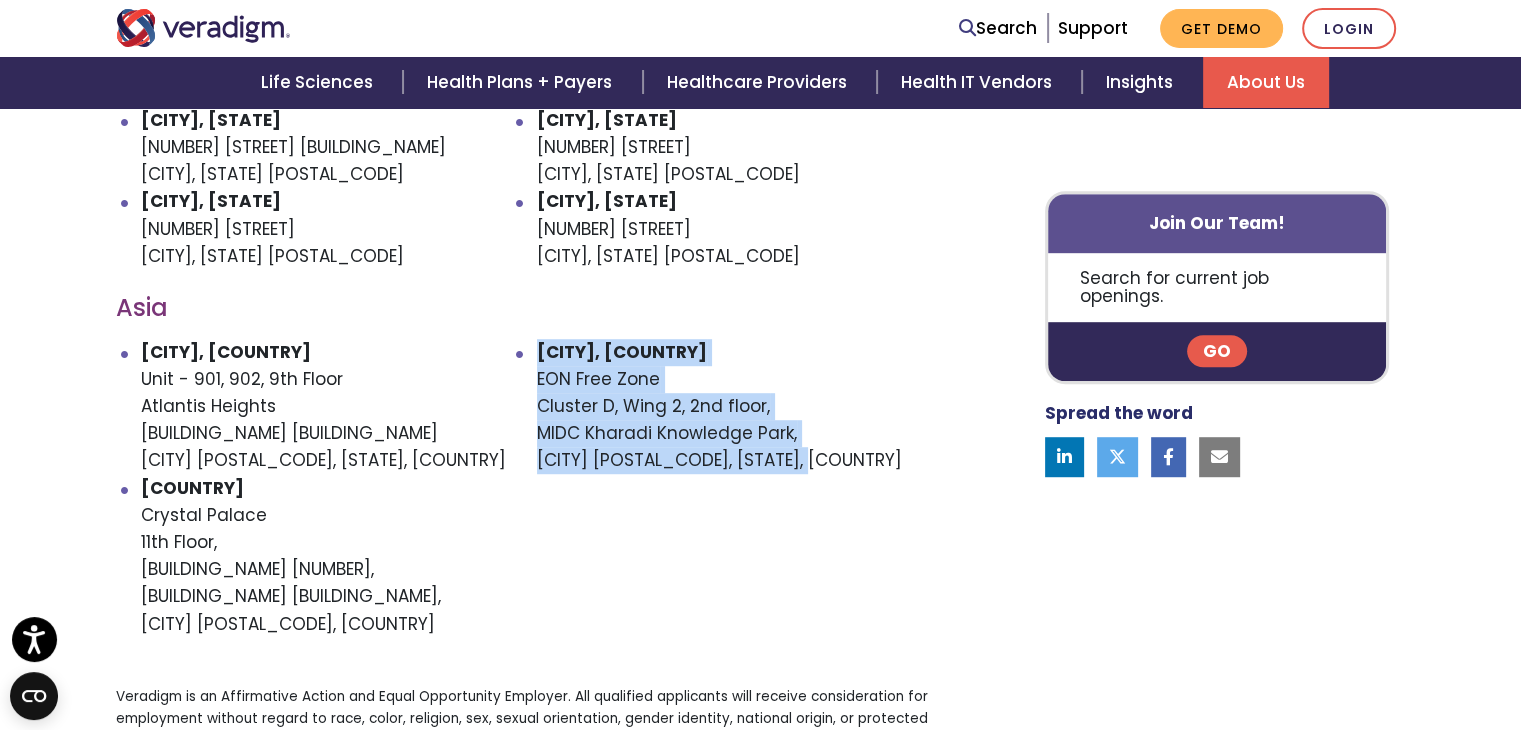 drag, startPoint x: 537, startPoint y: 346, endPoint x: 834, endPoint y: 488, distance: 329.20056 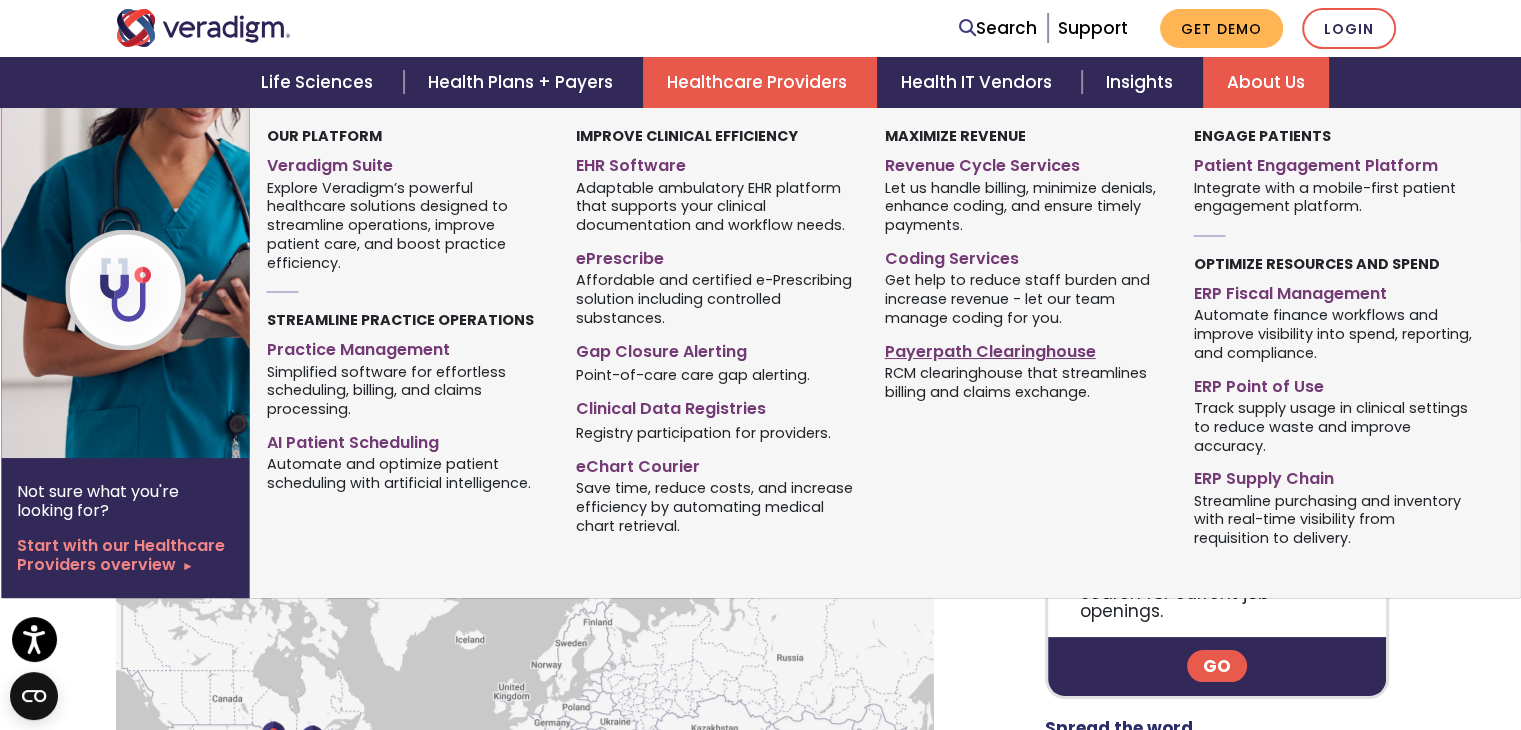 scroll, scrollTop: 196, scrollLeft: 0, axis: vertical 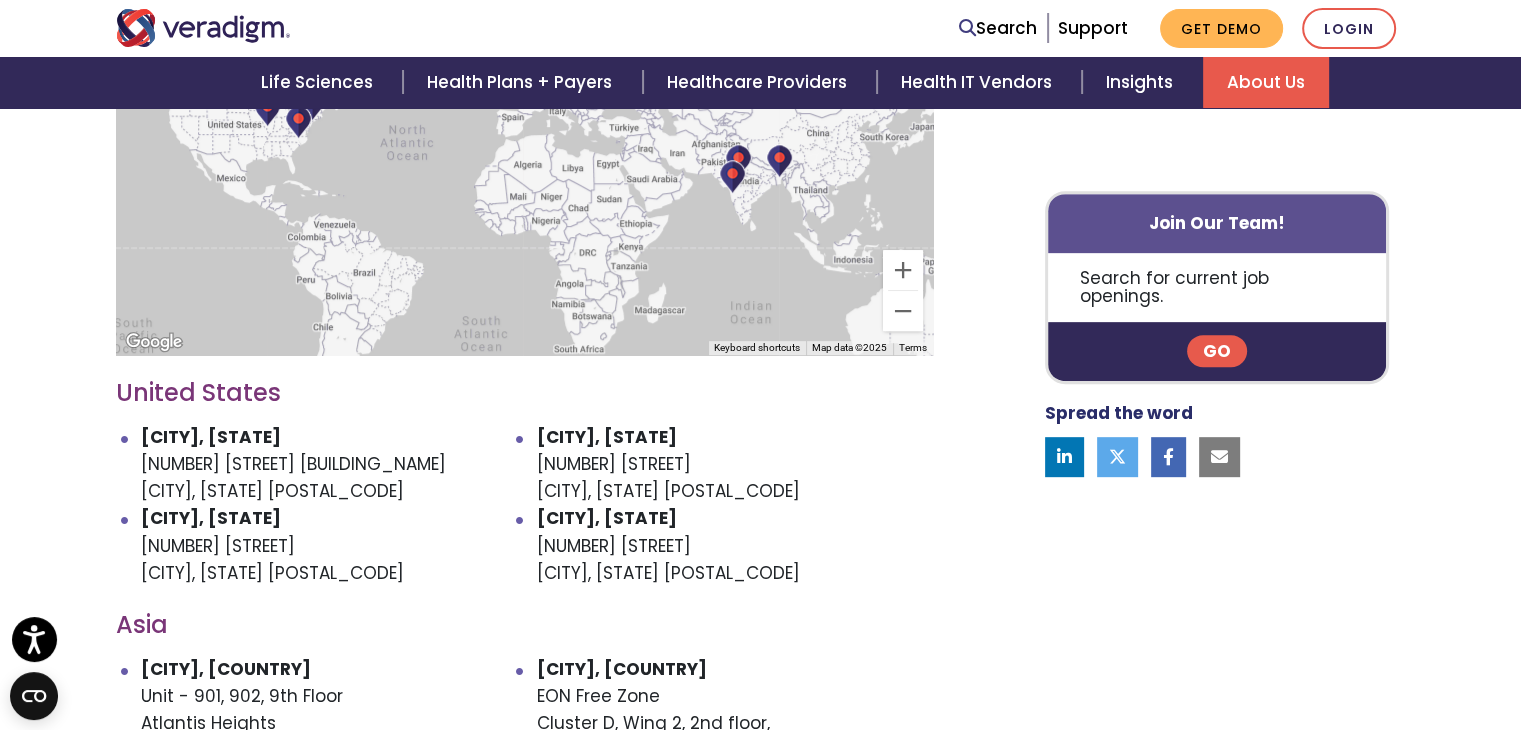 click on "Search for current job openings." at bounding box center (1217, 287) 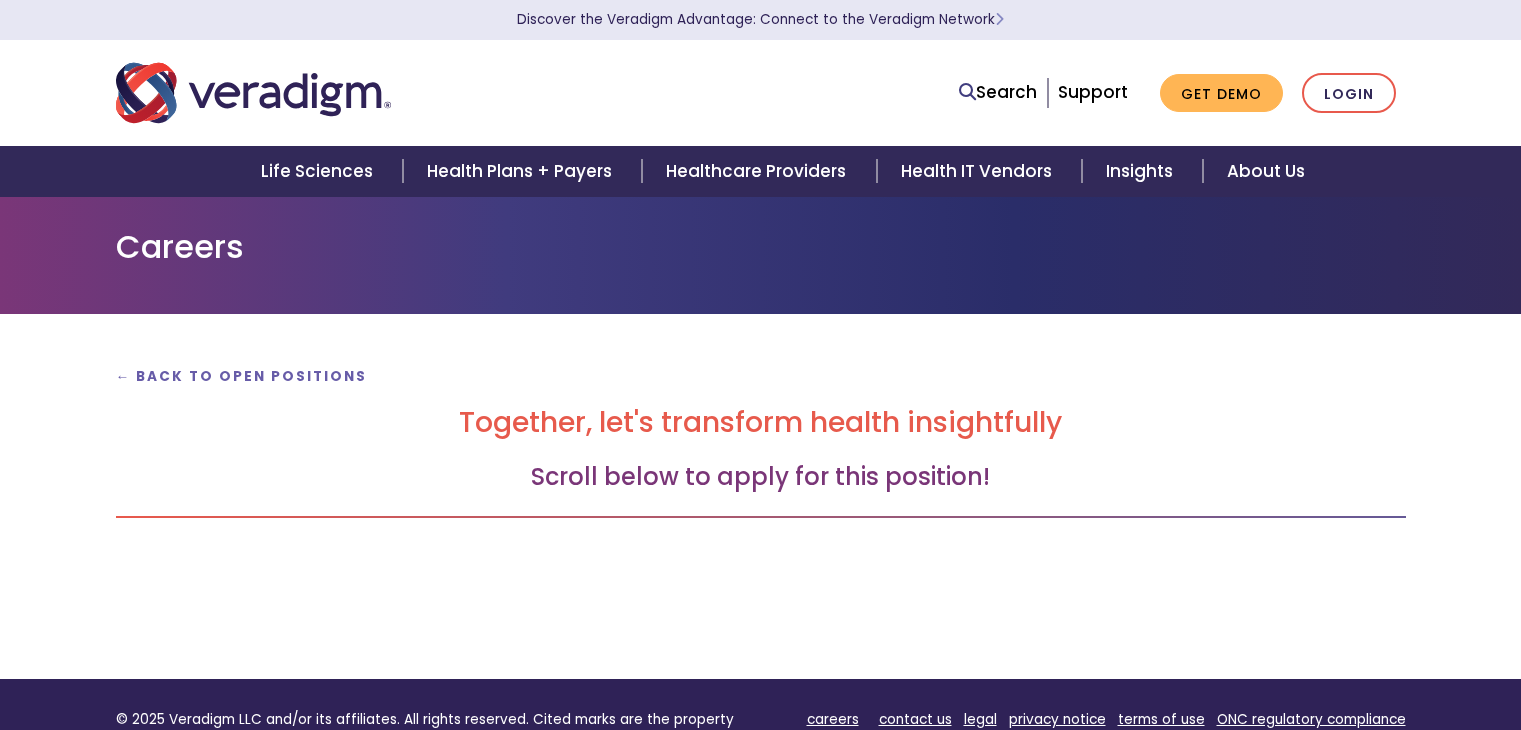scroll, scrollTop: 0, scrollLeft: 0, axis: both 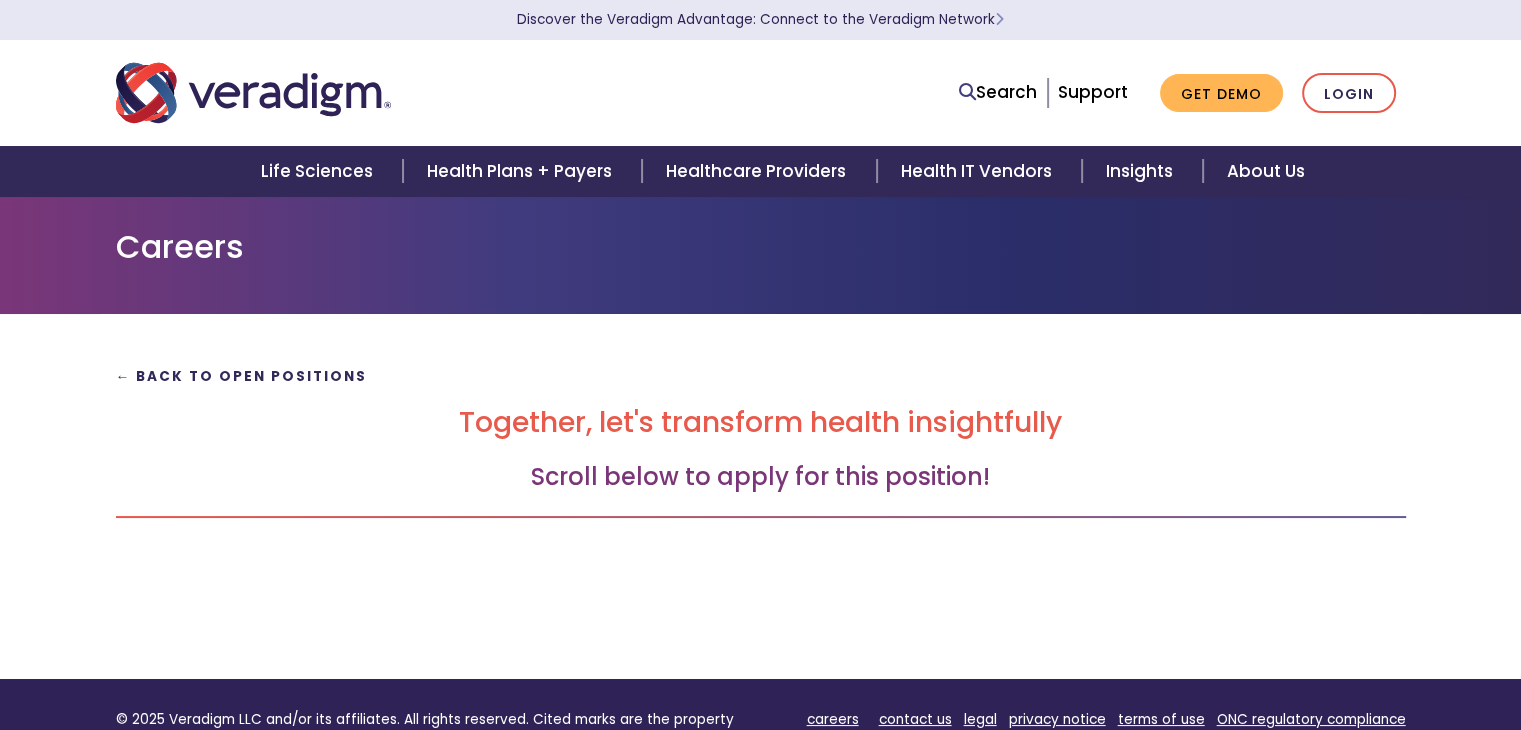 click on "← Back to Open Positions" at bounding box center (242, 376) 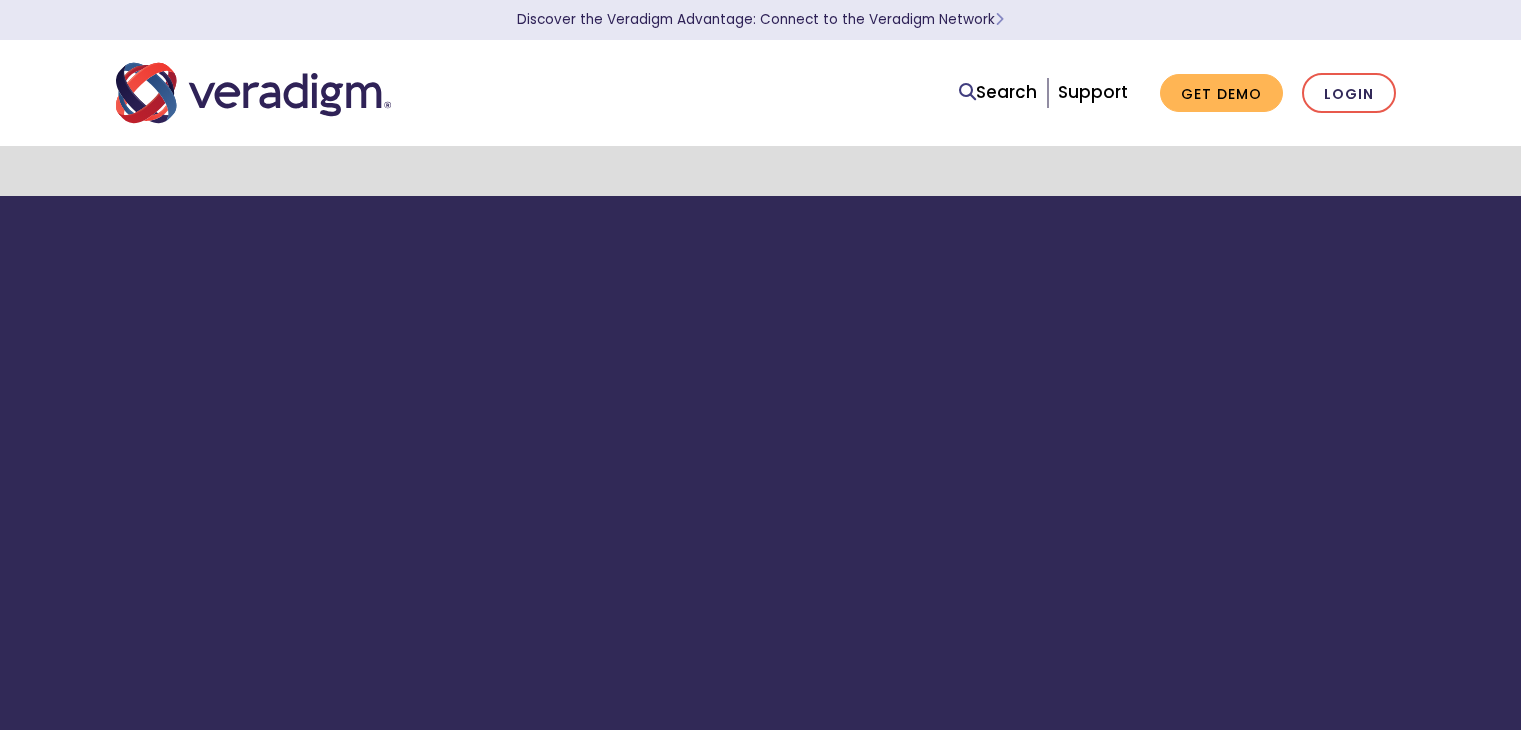 scroll, scrollTop: 0, scrollLeft: 0, axis: both 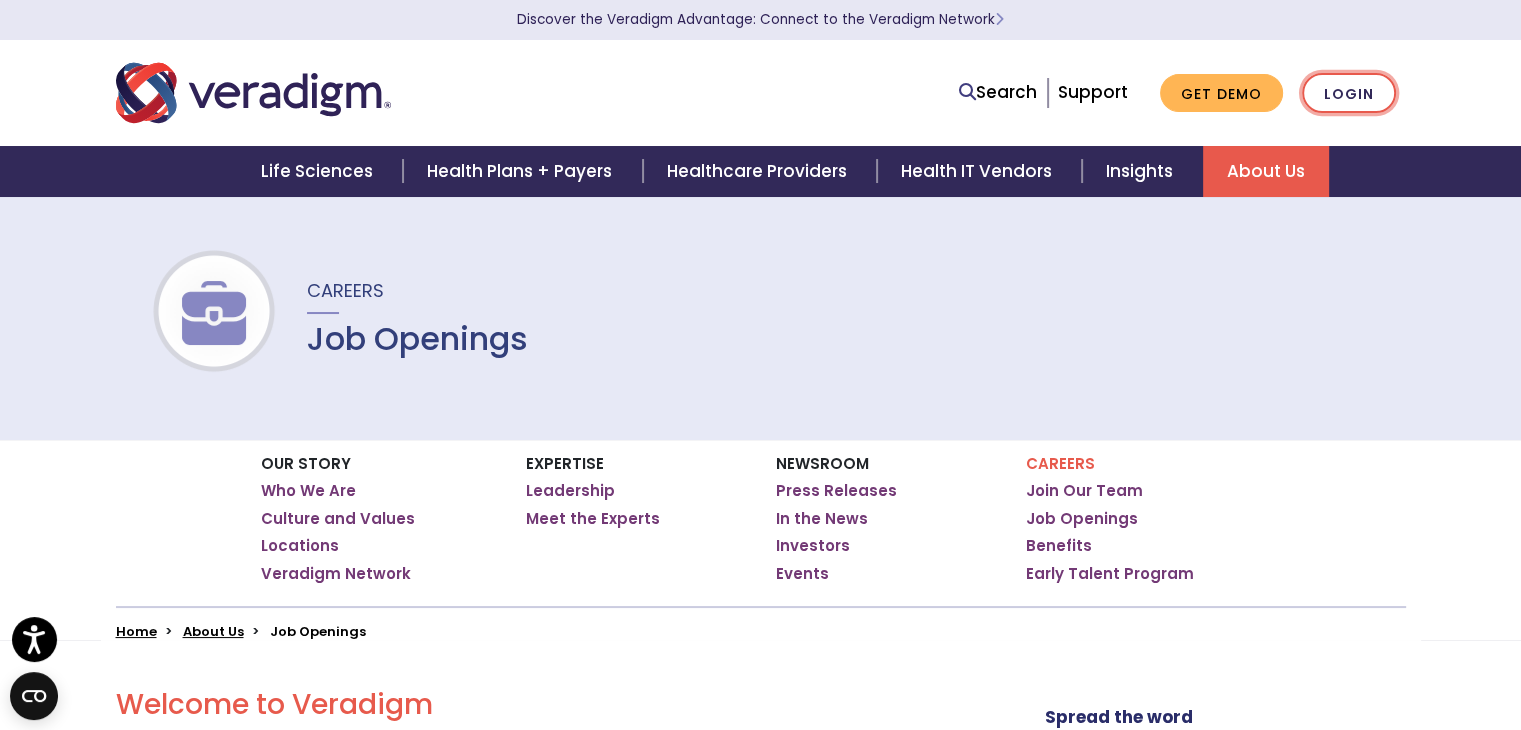 click on "Login" at bounding box center [1349, 93] 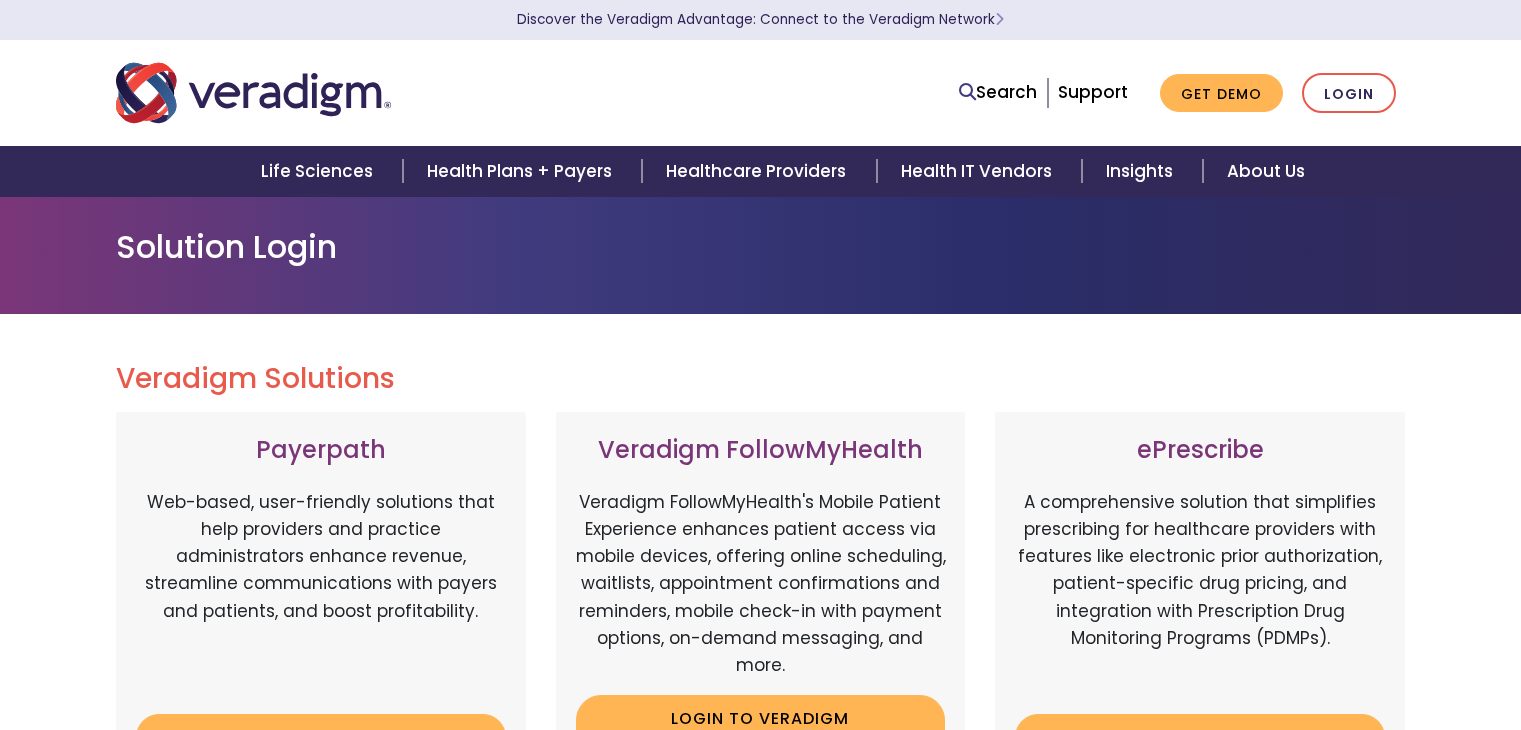 scroll, scrollTop: 0, scrollLeft: 0, axis: both 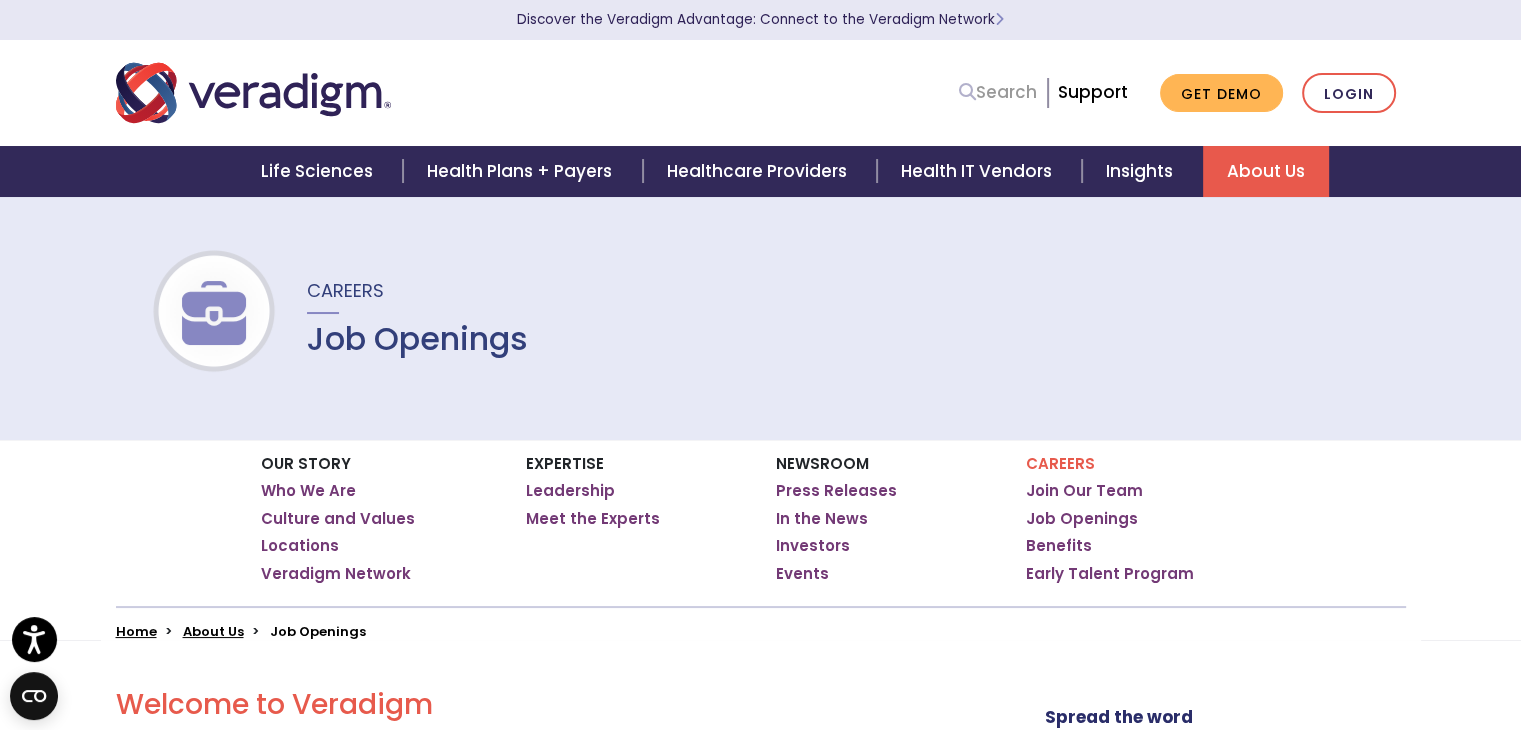 click at bounding box center [967, 91] 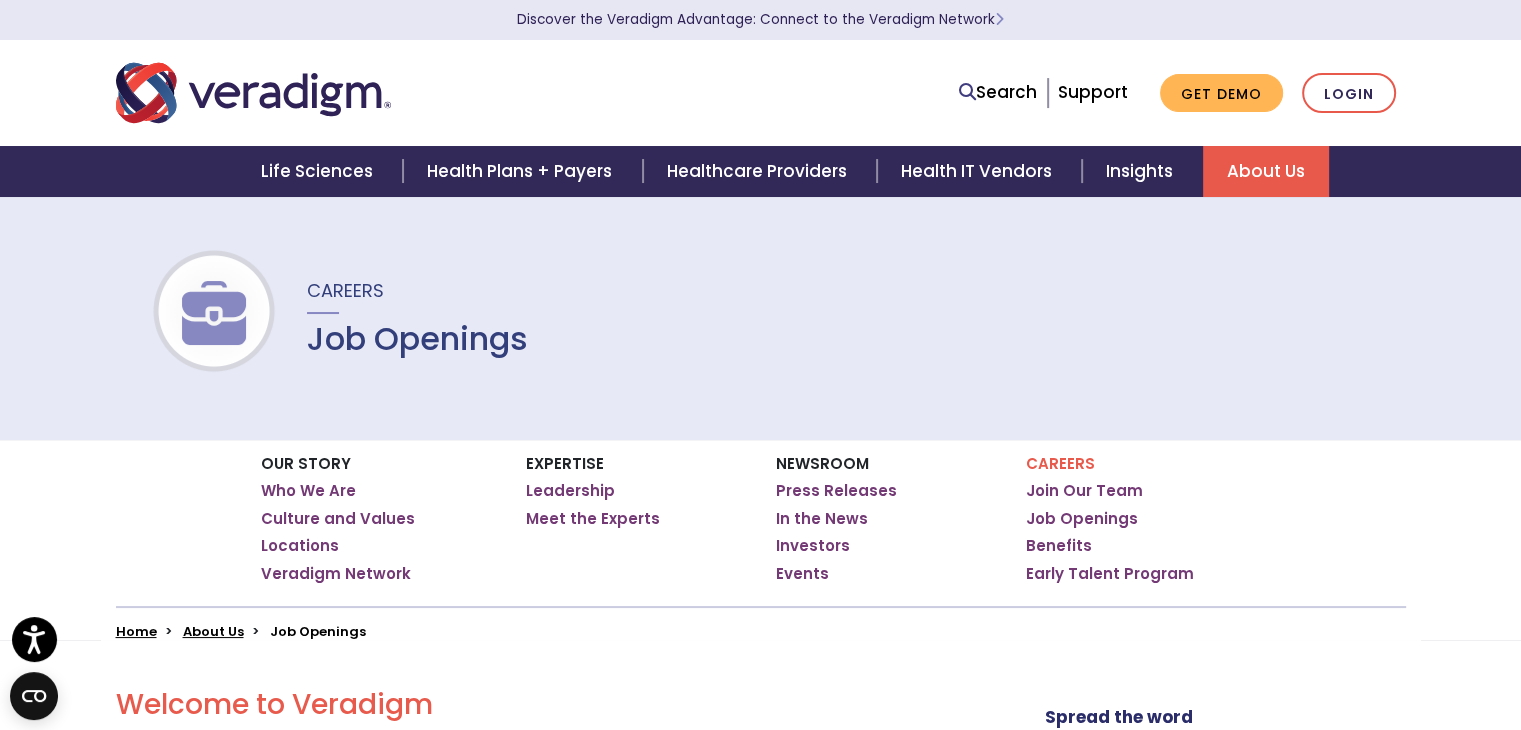 click at bounding box center [253, 93] 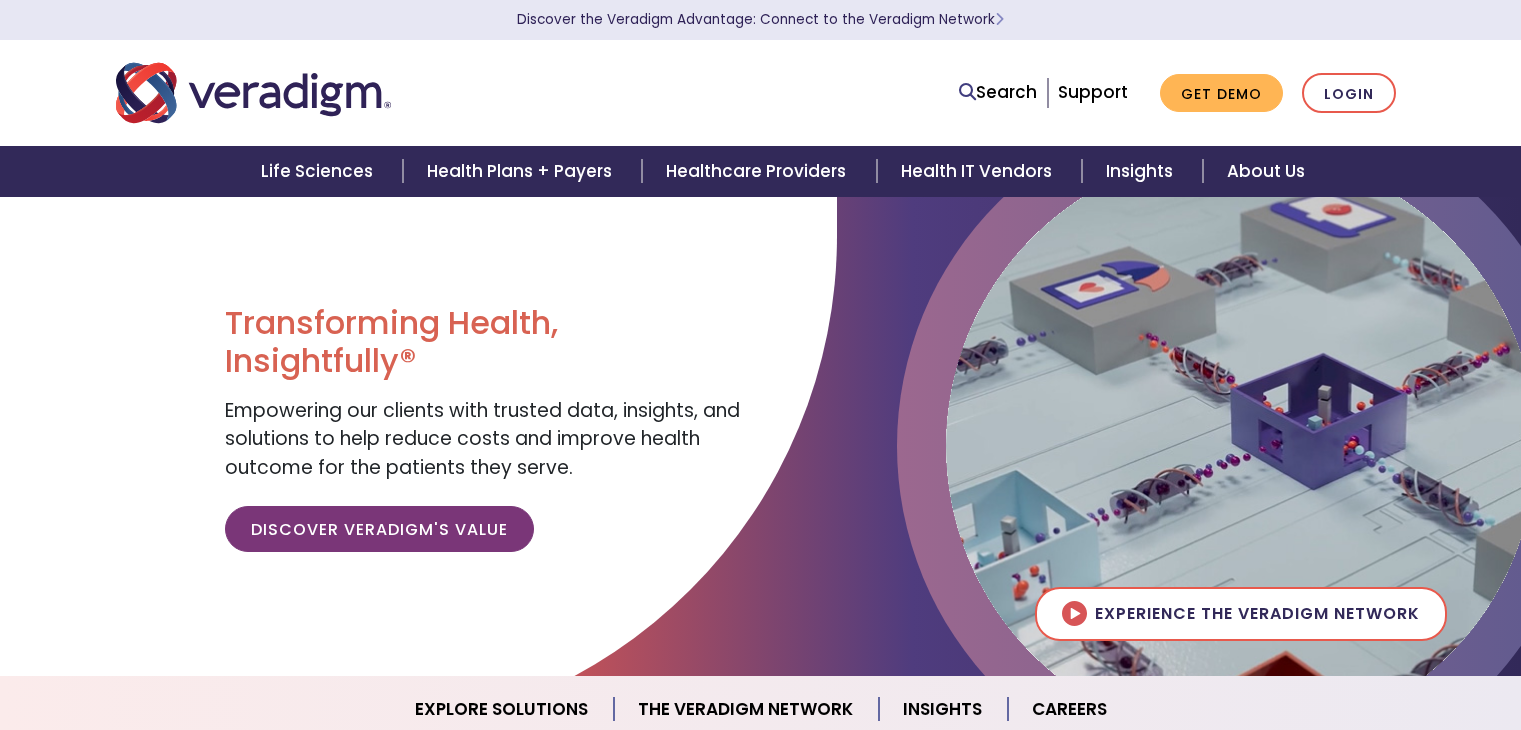 scroll, scrollTop: 0, scrollLeft: 0, axis: both 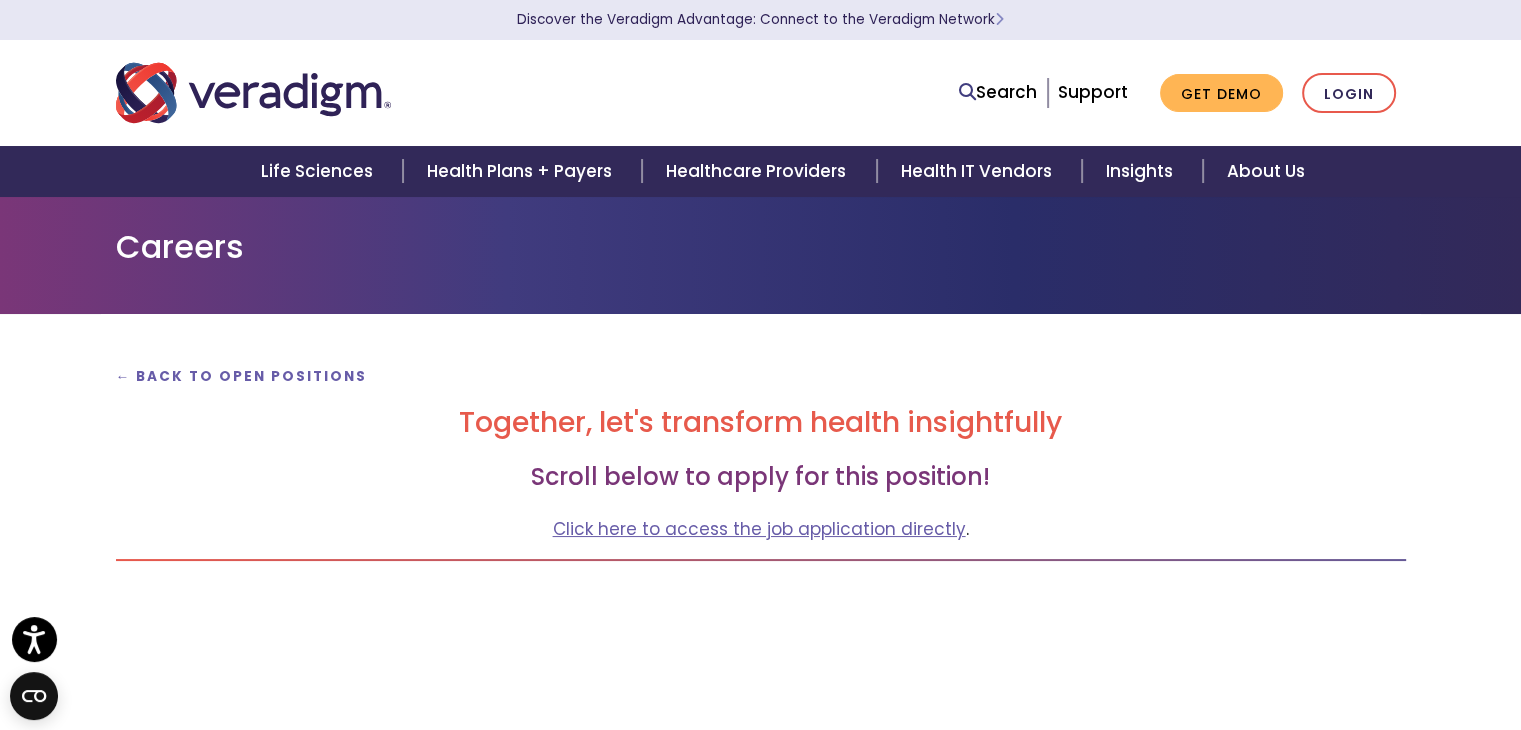 click on "Together, let's transform health insightfully" at bounding box center (761, 423) 